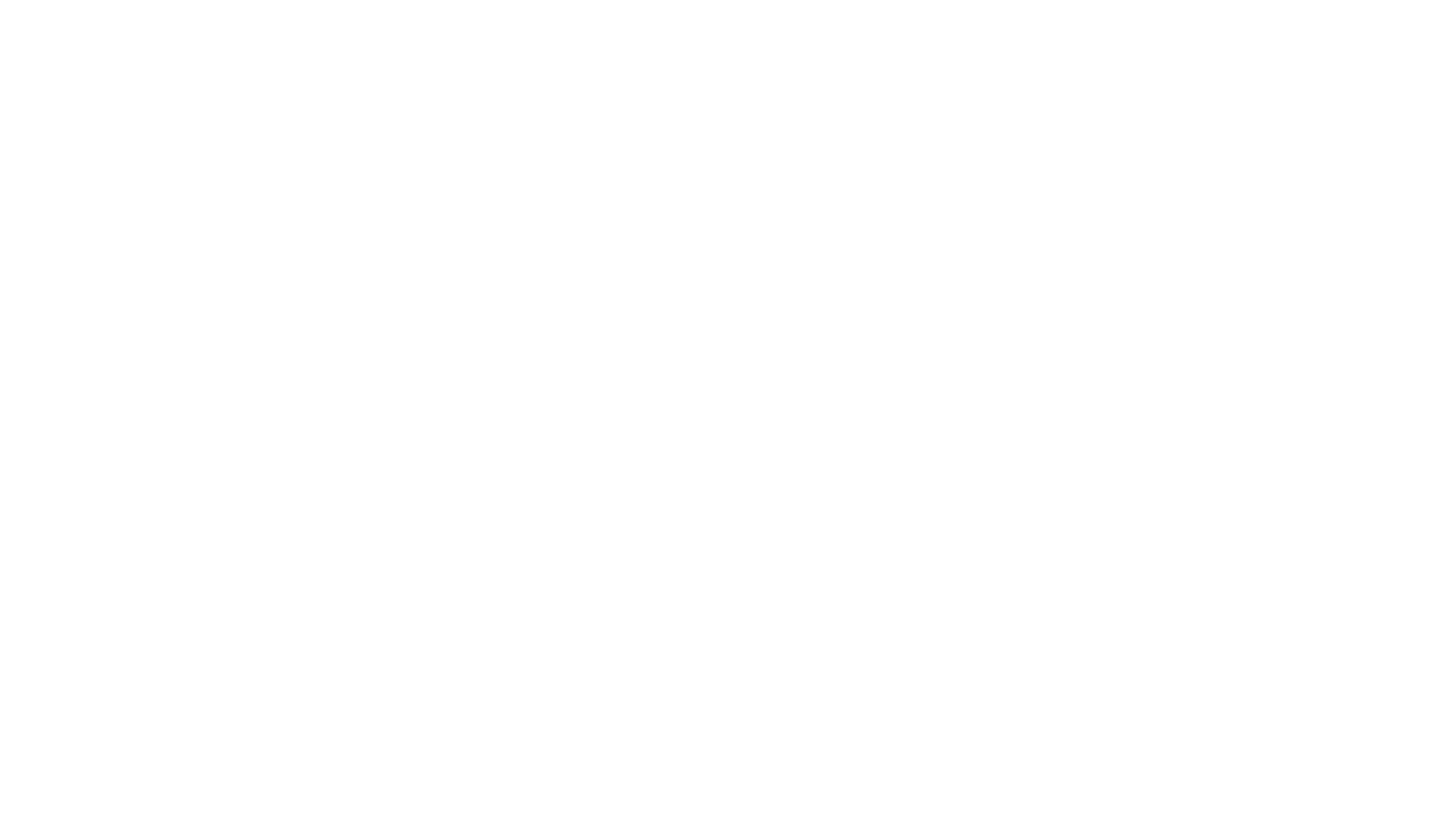 scroll, scrollTop: 0, scrollLeft: 0, axis: both 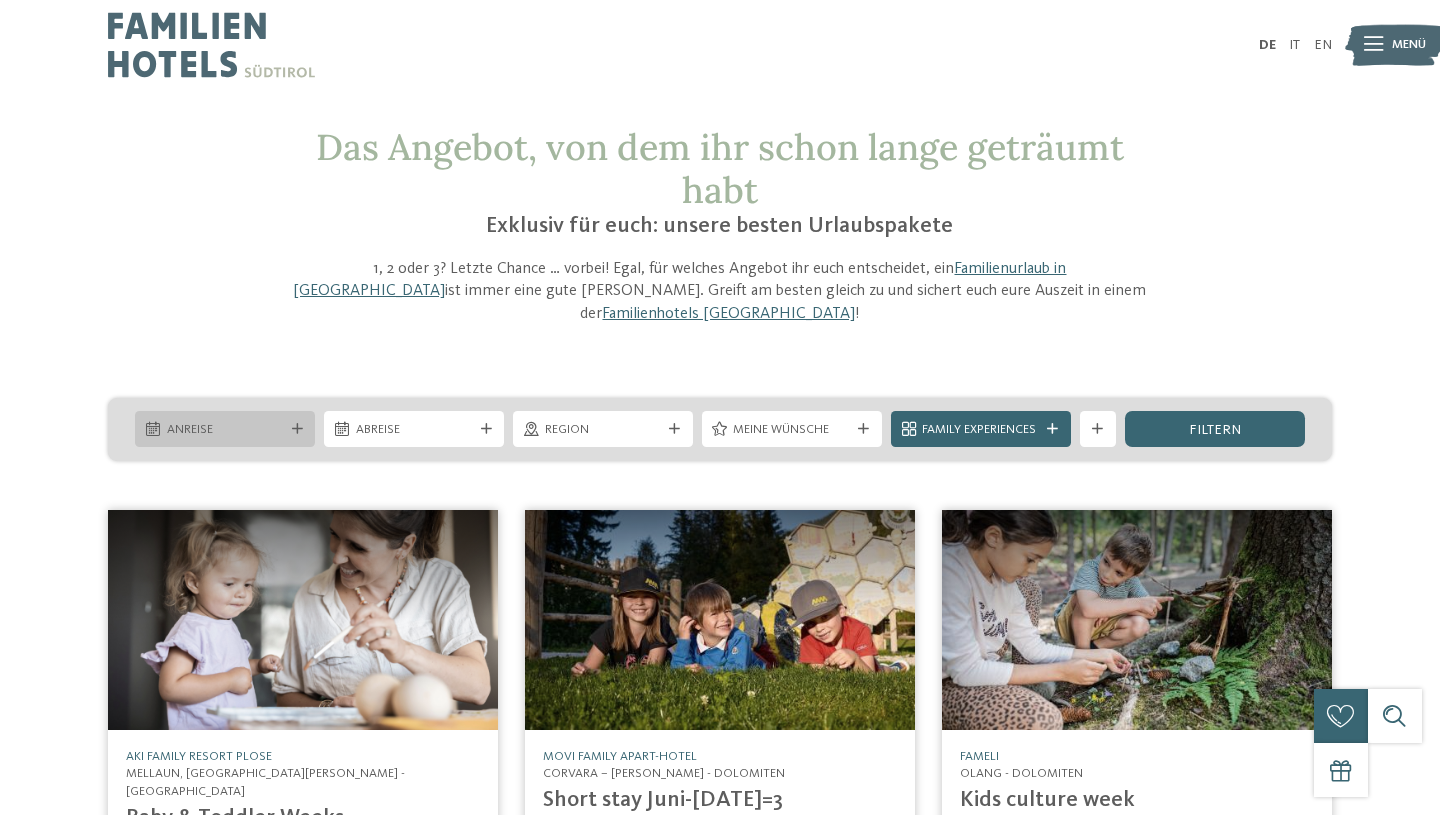 click on "Kleinen Moment noch – die Webseite wird geladen …
DE
IT" at bounding box center (720, 1267) 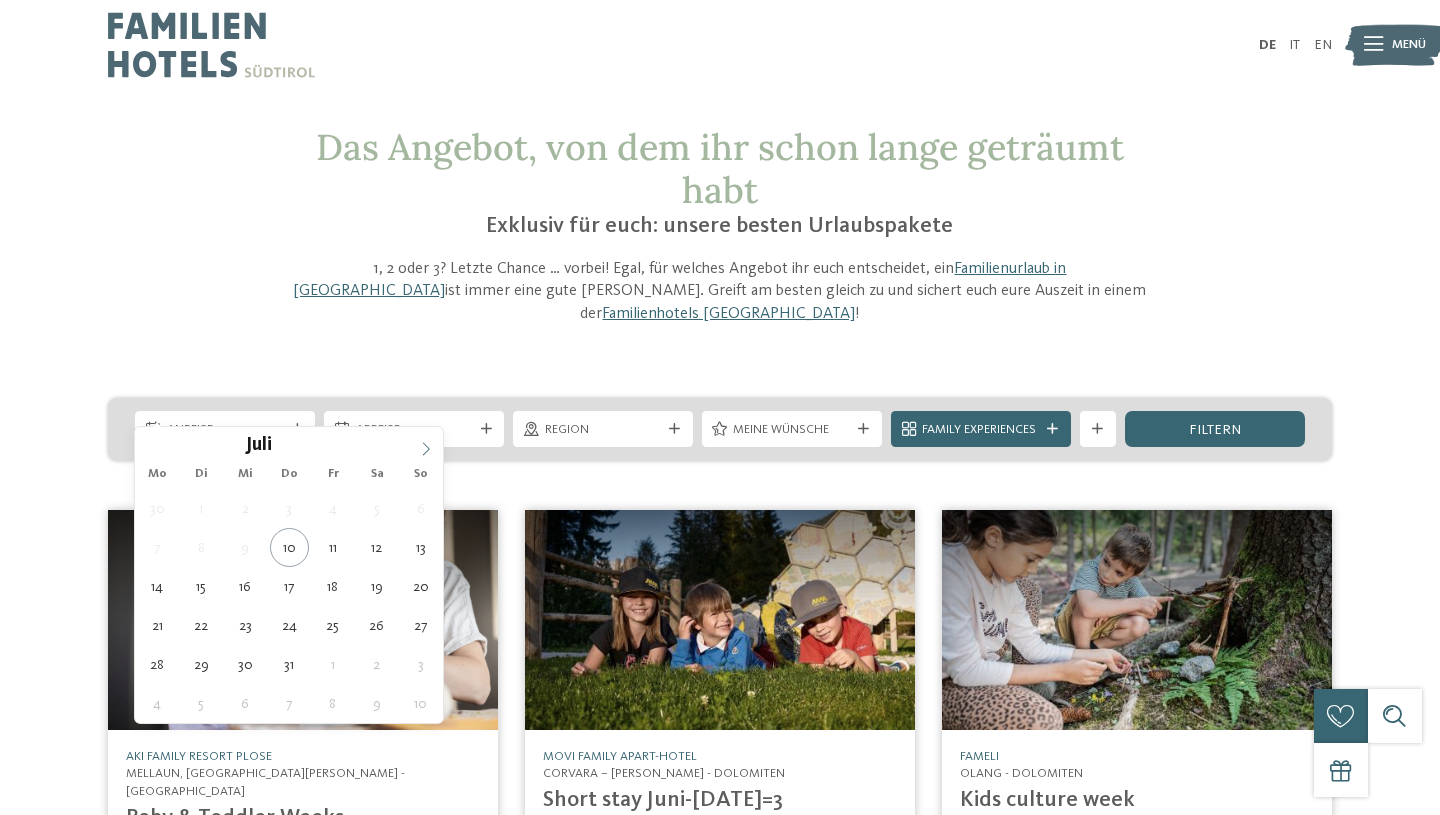 click 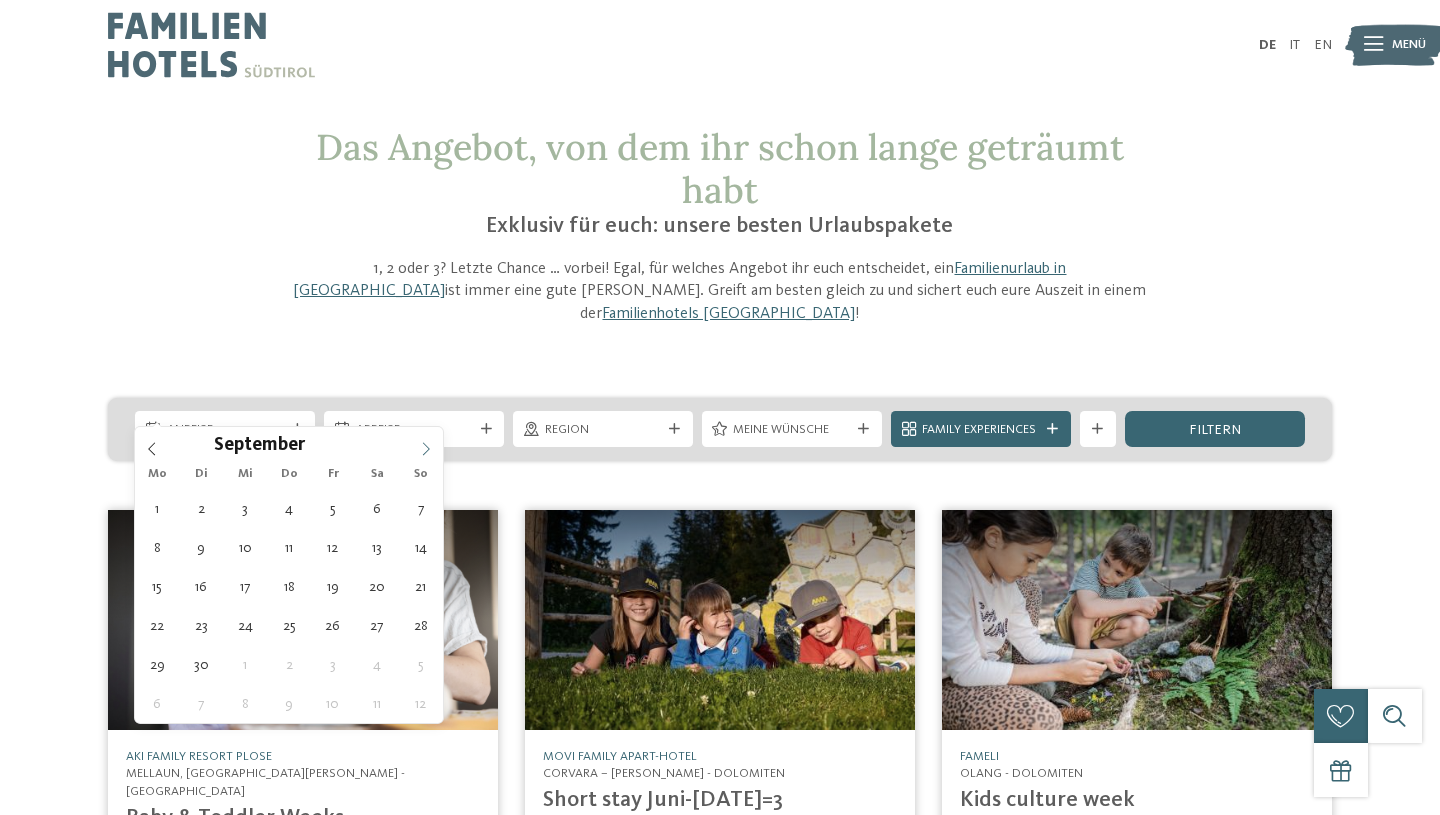 click 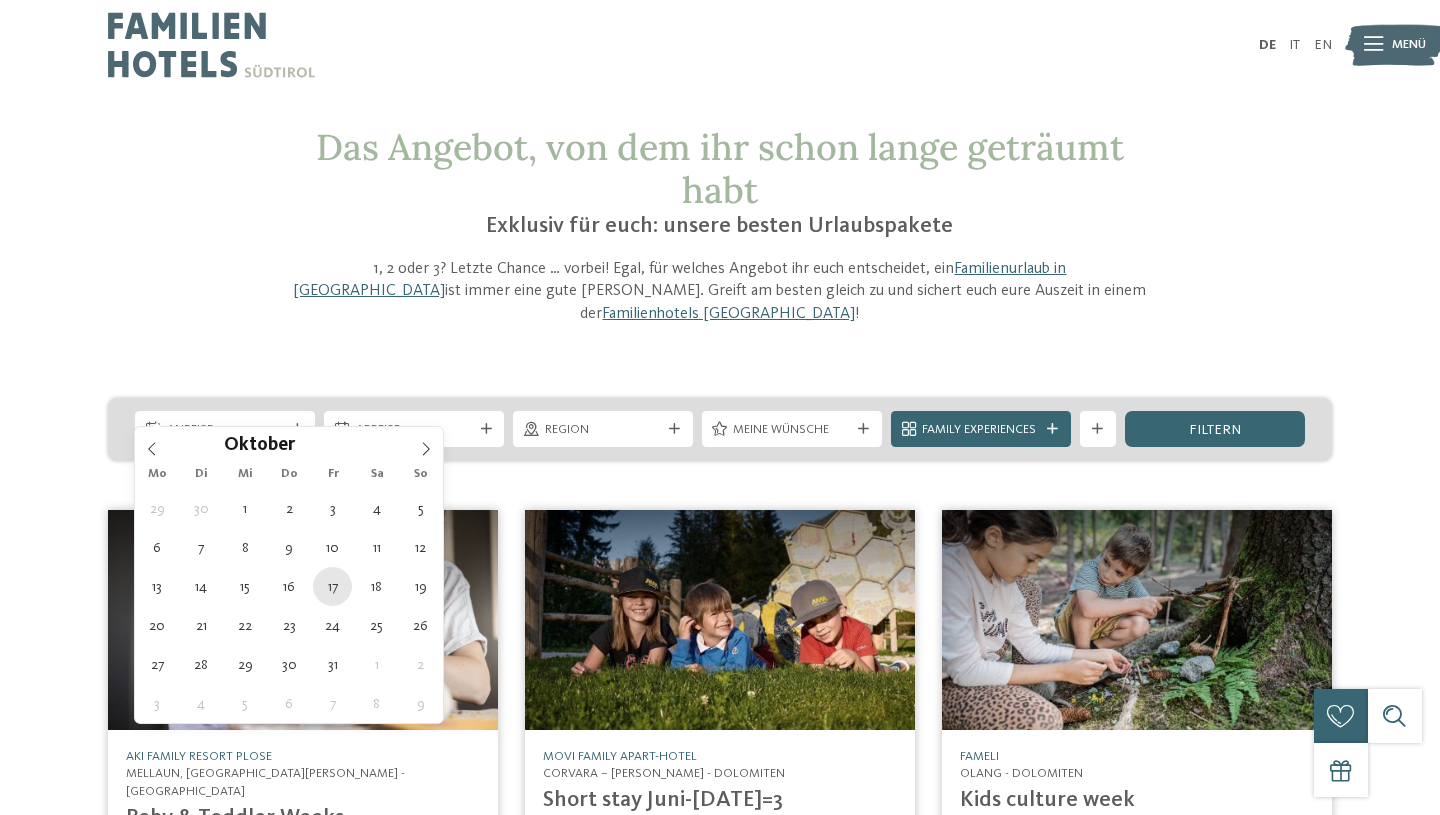 type on "[DATE]" 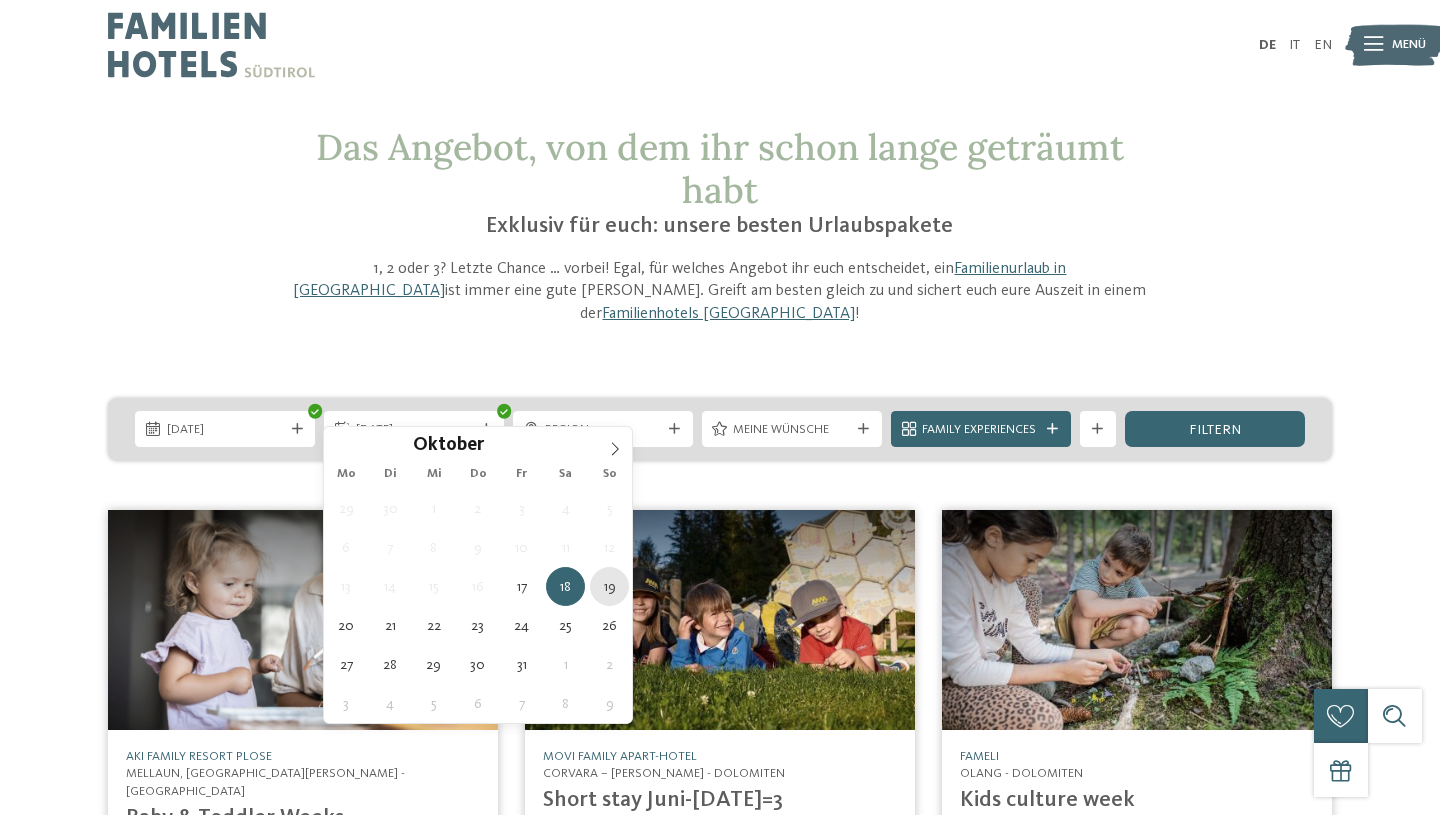 type on "[DATE]" 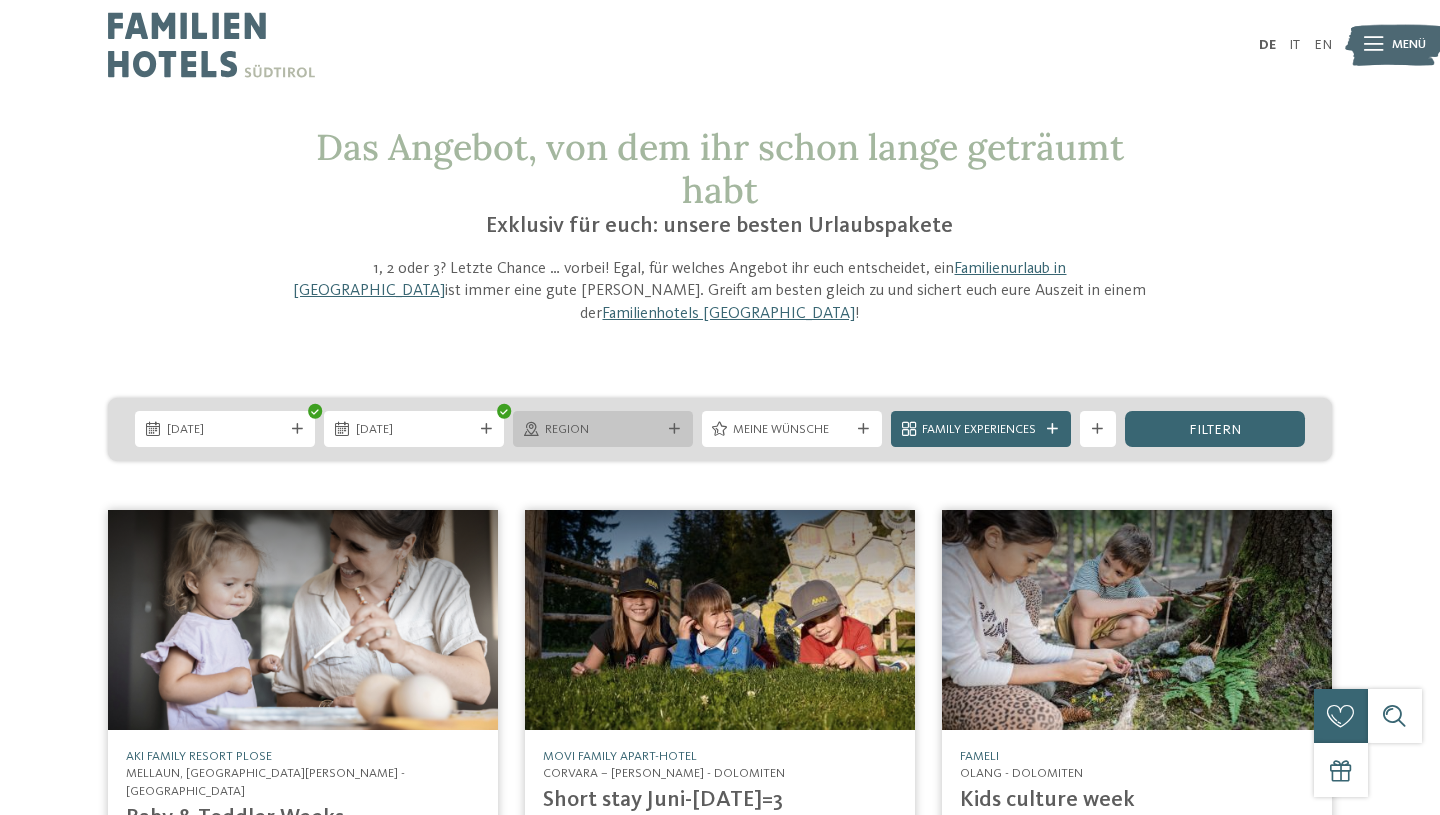 click at bounding box center (674, 429) 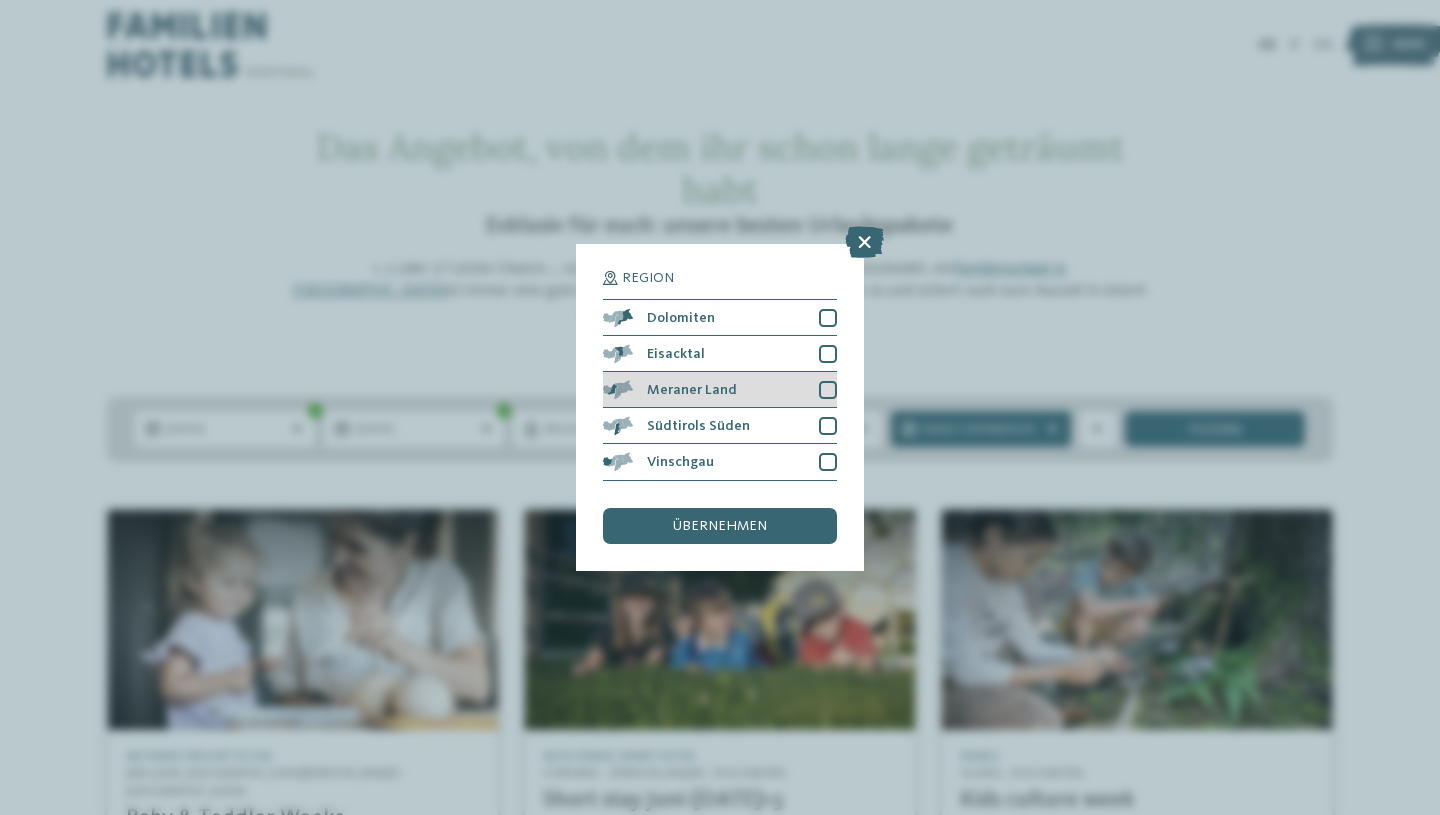 click on "Meraner Land" at bounding box center (692, 390) 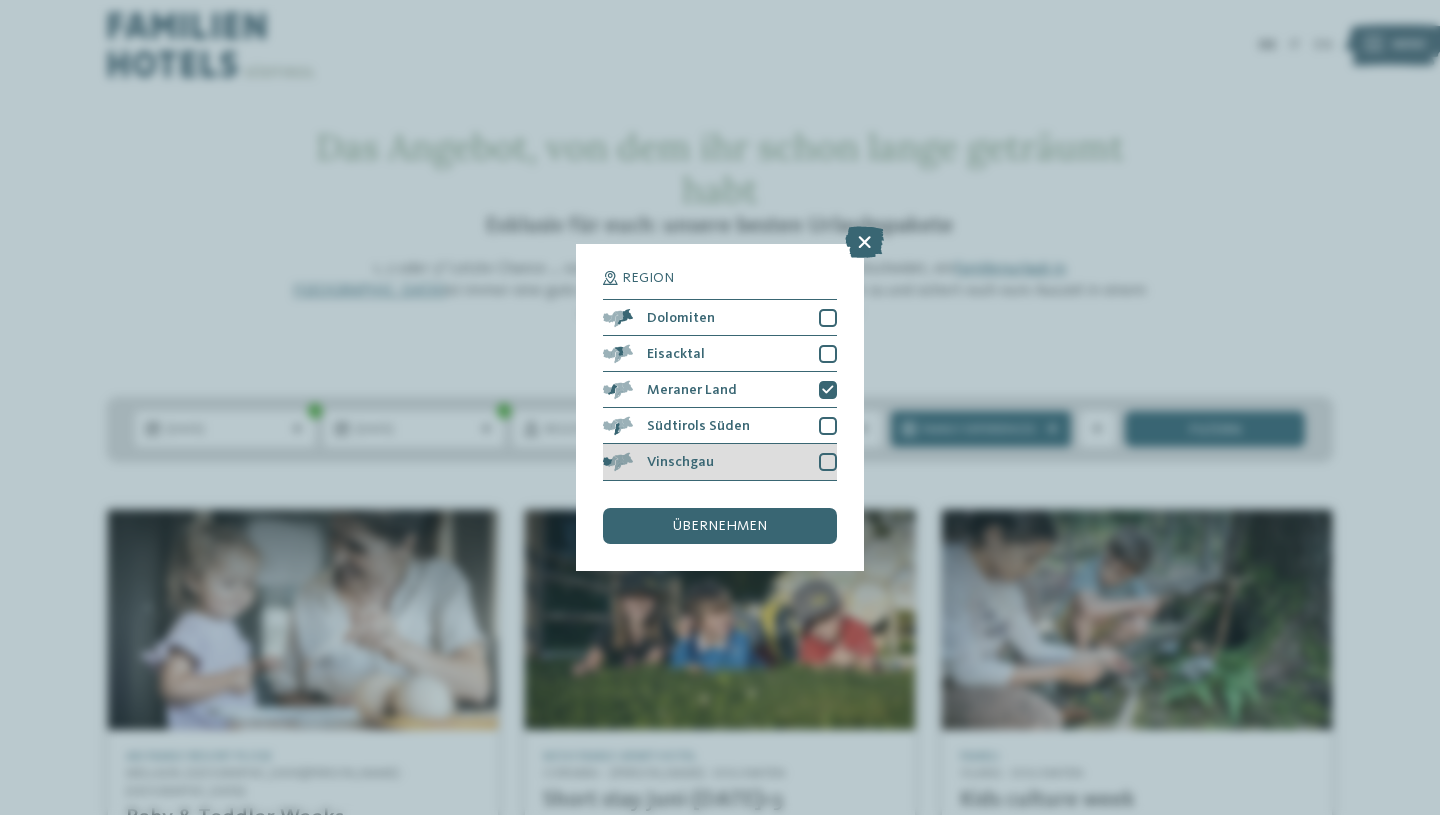 click at bounding box center [828, 462] 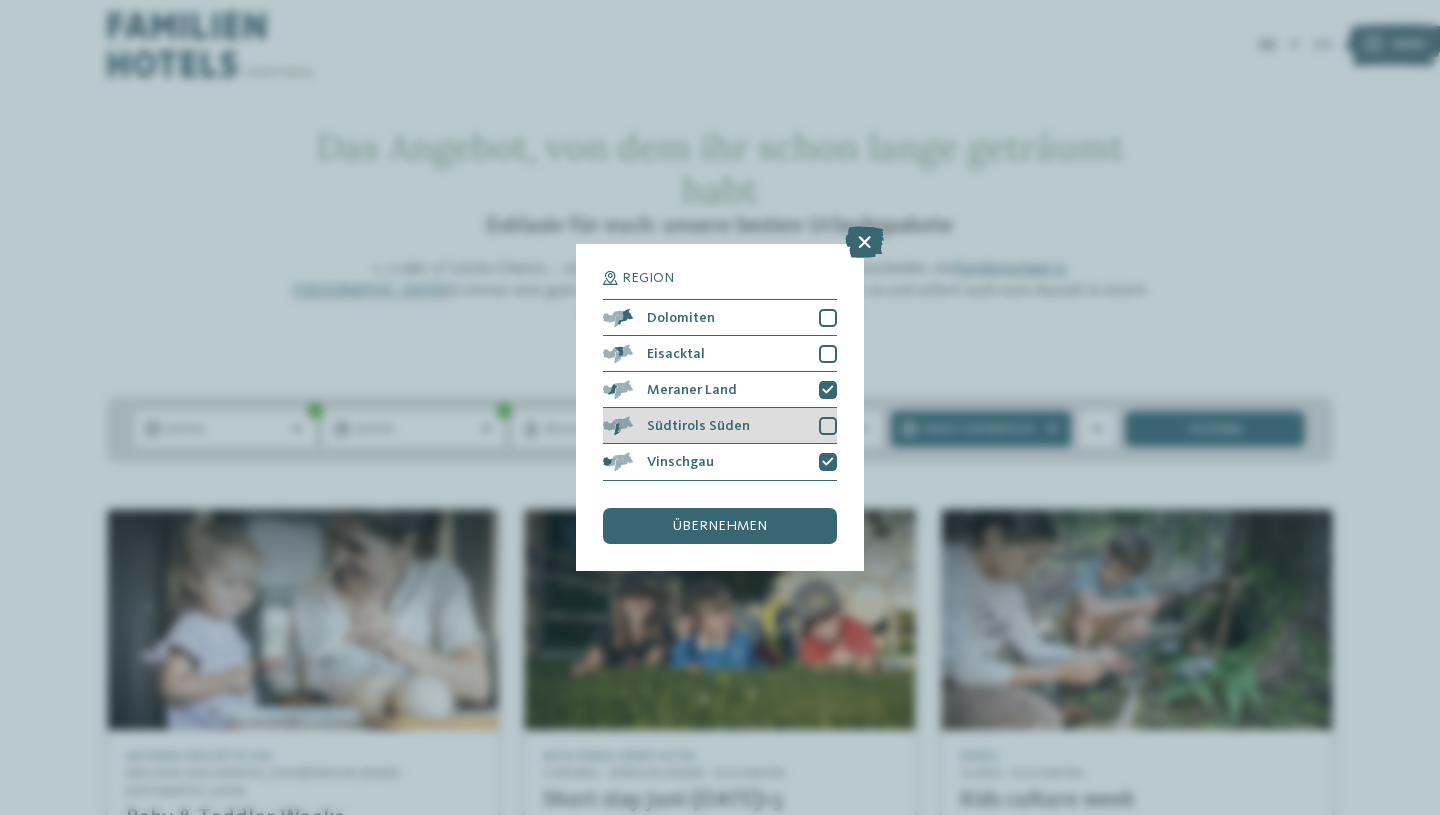 click at bounding box center [828, 426] 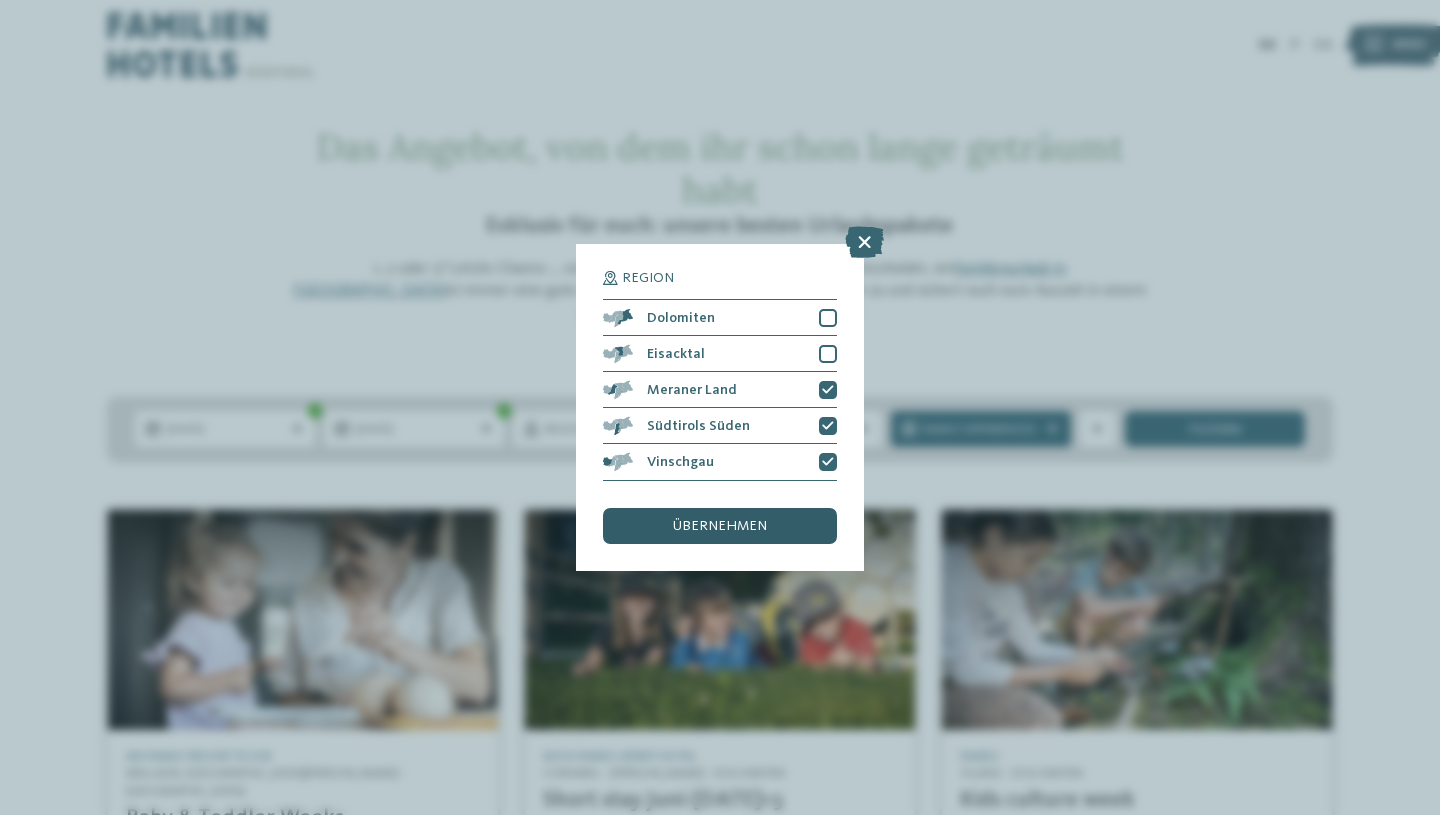 click on "übernehmen" at bounding box center (720, 526) 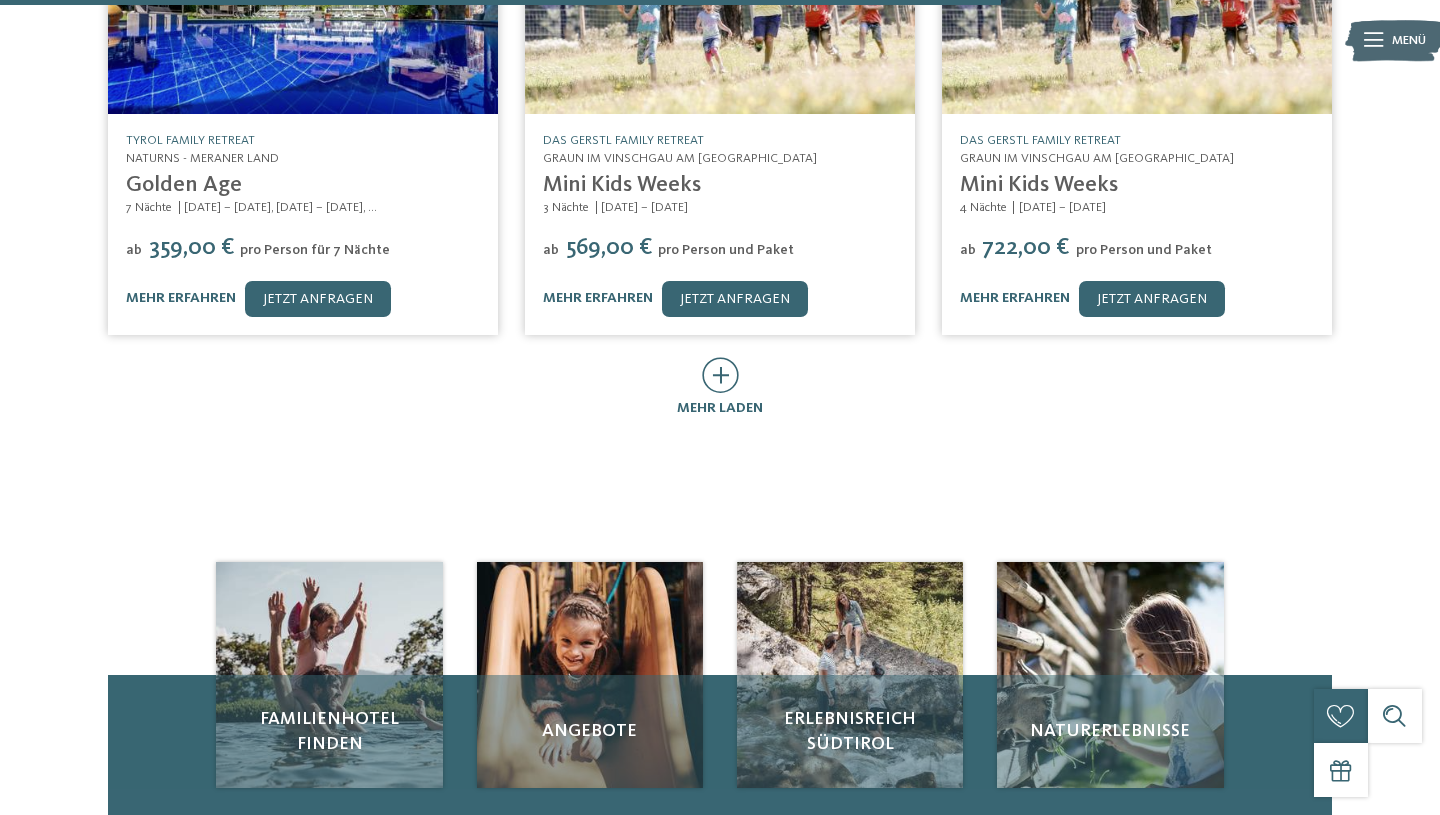 scroll, scrollTop: 1108, scrollLeft: 0, axis: vertical 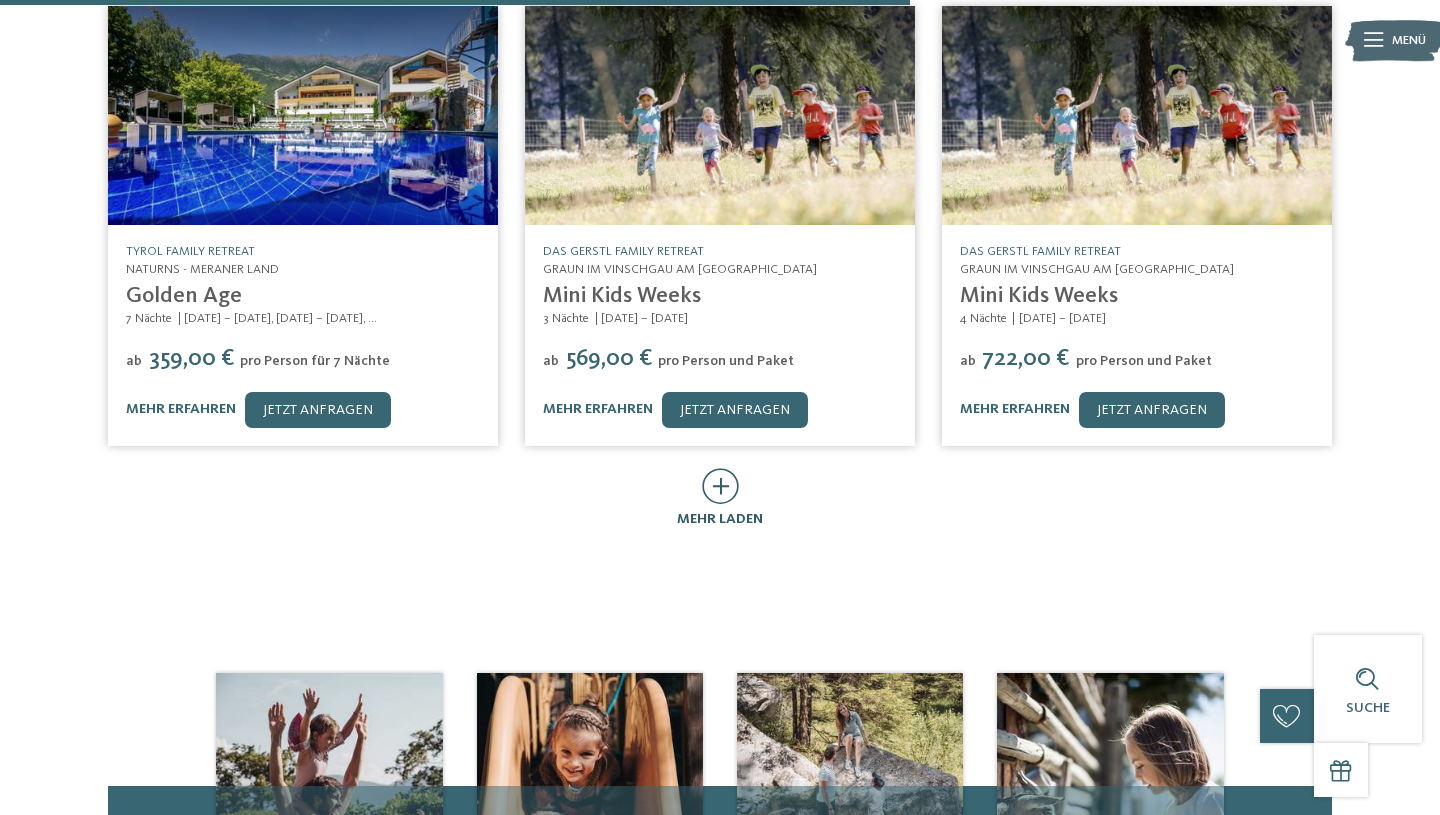 click at bounding box center [720, 486] 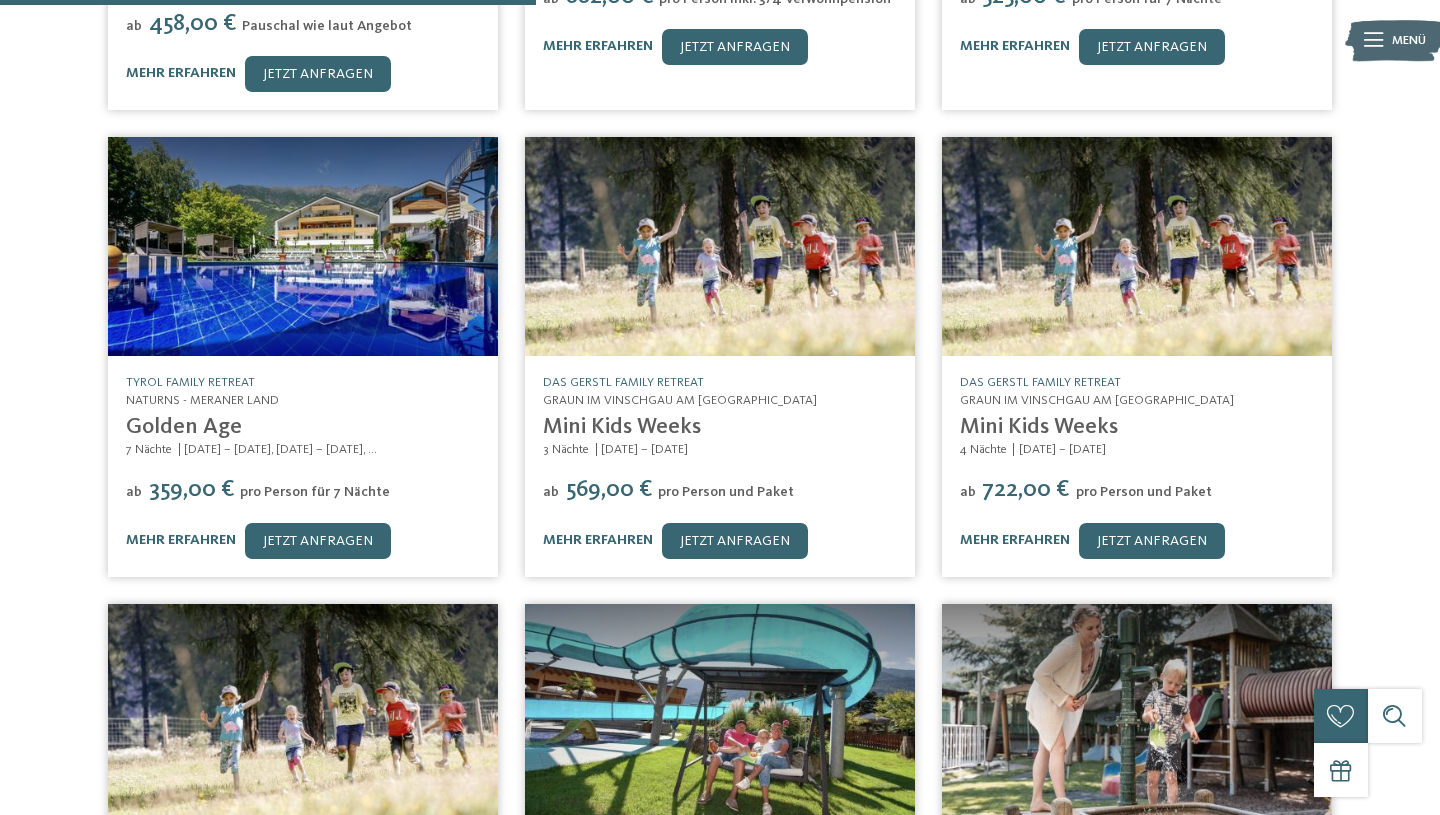 scroll, scrollTop: 971, scrollLeft: 0, axis: vertical 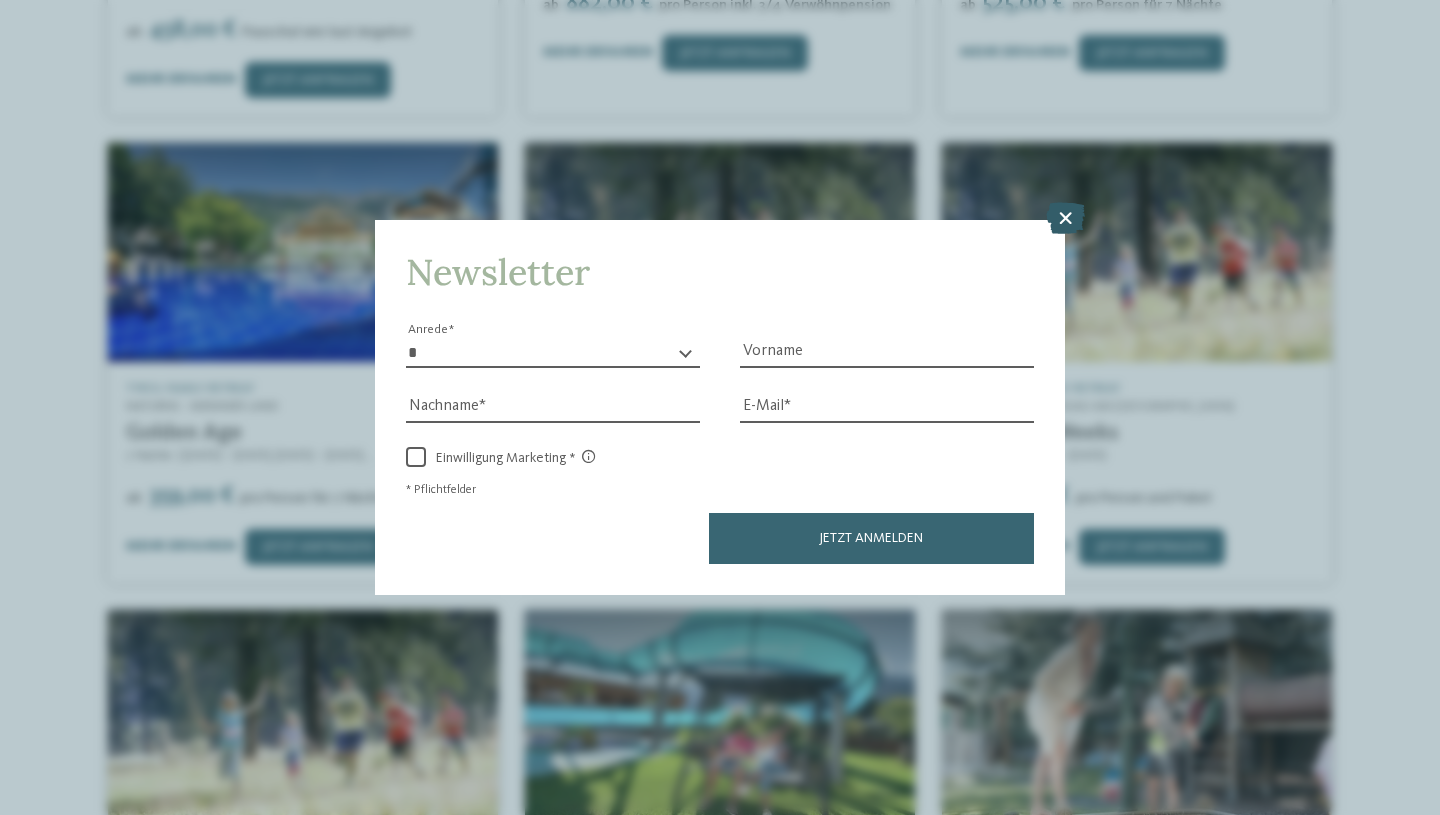 click at bounding box center [1065, 218] 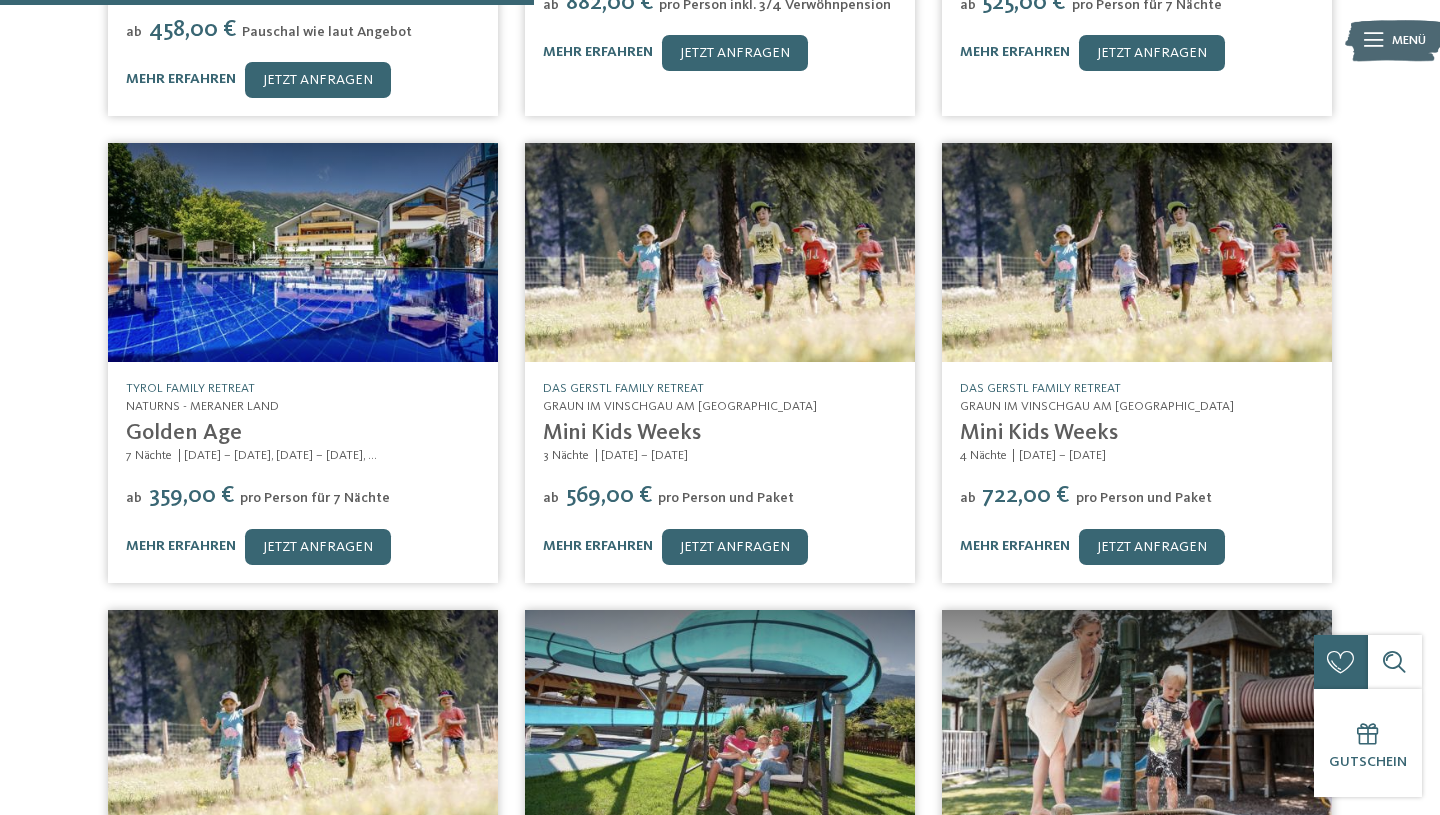 click at bounding box center [1137, 252] 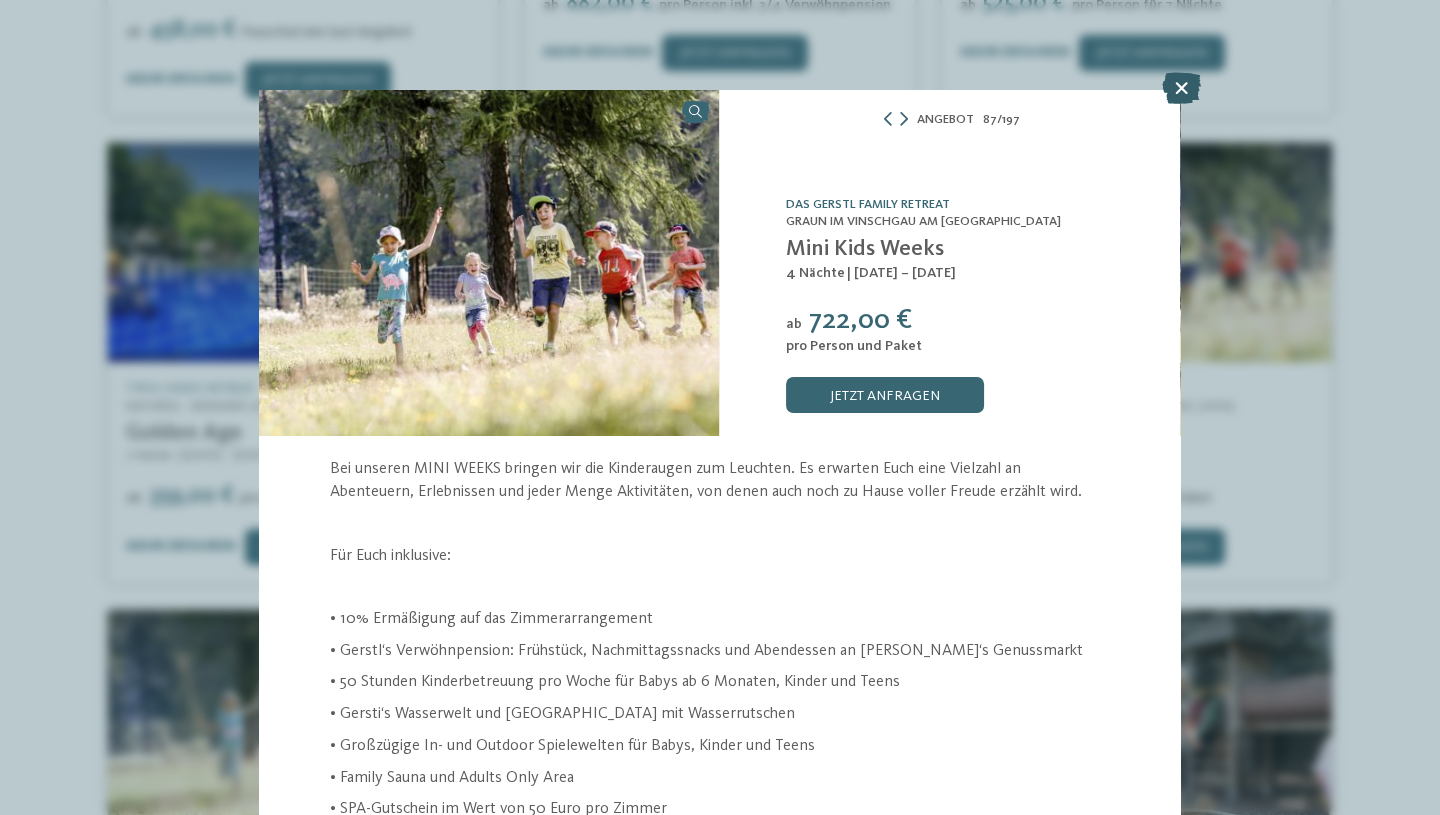 click at bounding box center [1181, 88] 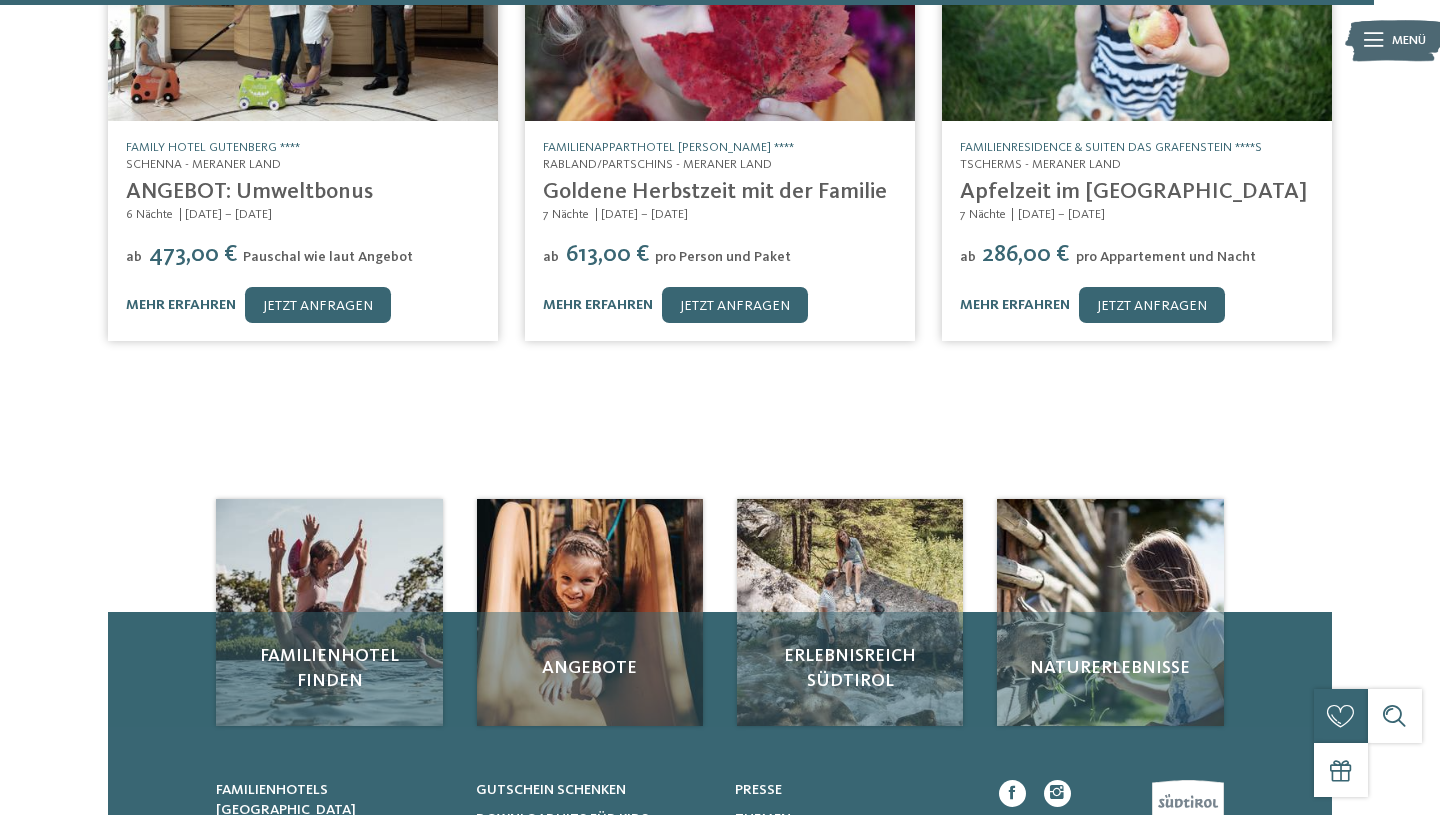 scroll, scrollTop: 1897, scrollLeft: 0, axis: vertical 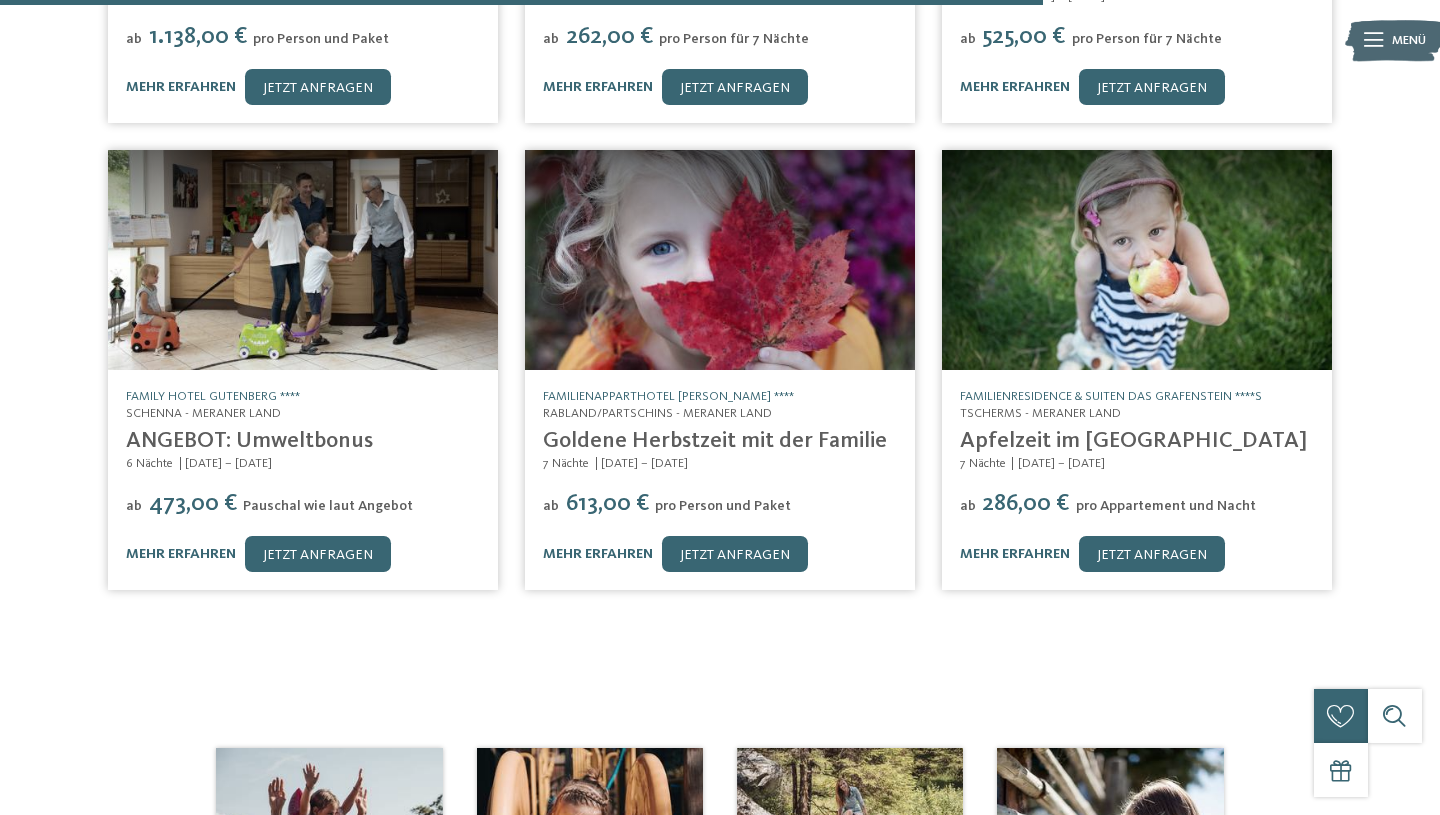 click at bounding box center (1137, 259) 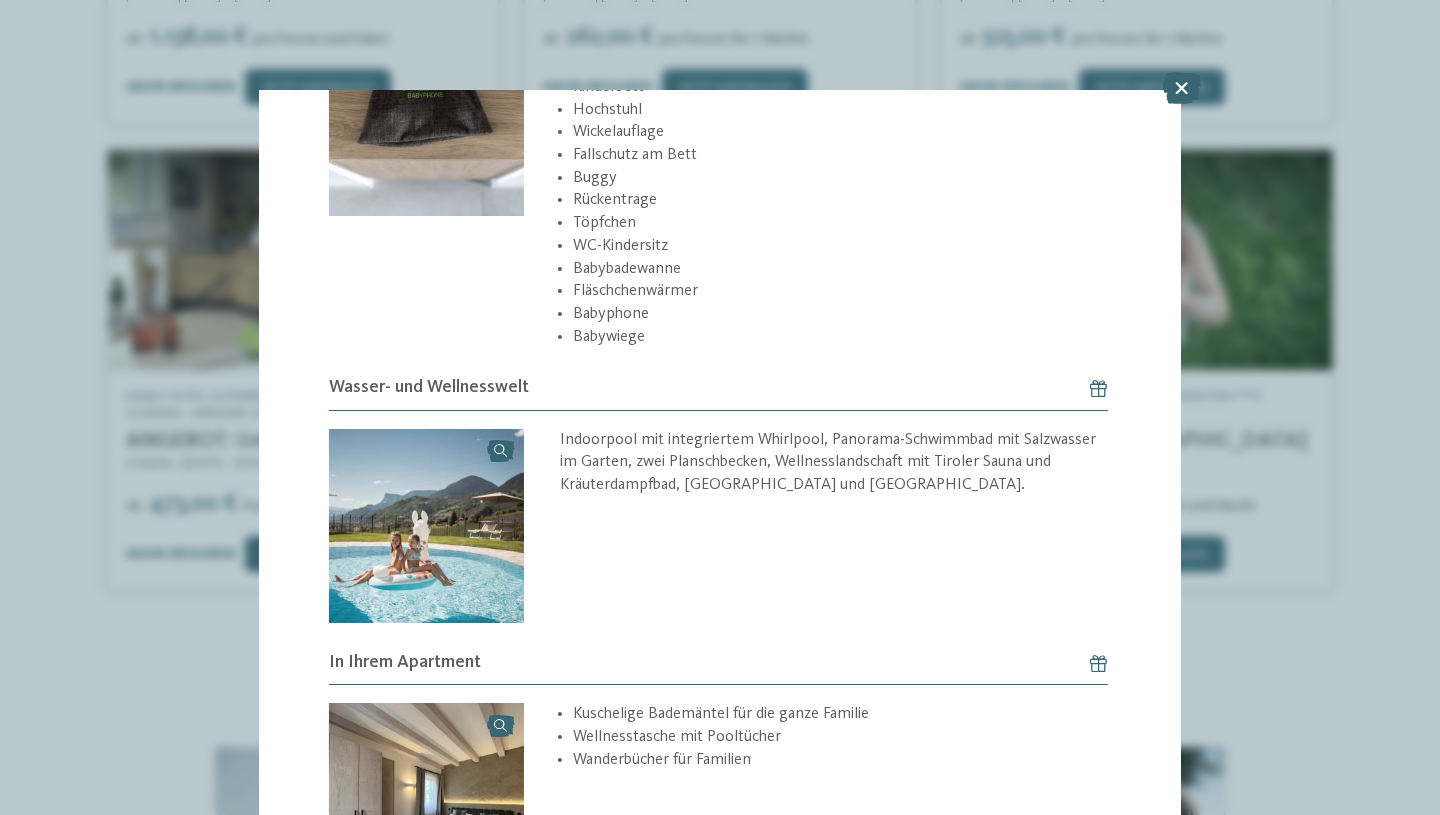 scroll, scrollTop: 2594, scrollLeft: 0, axis: vertical 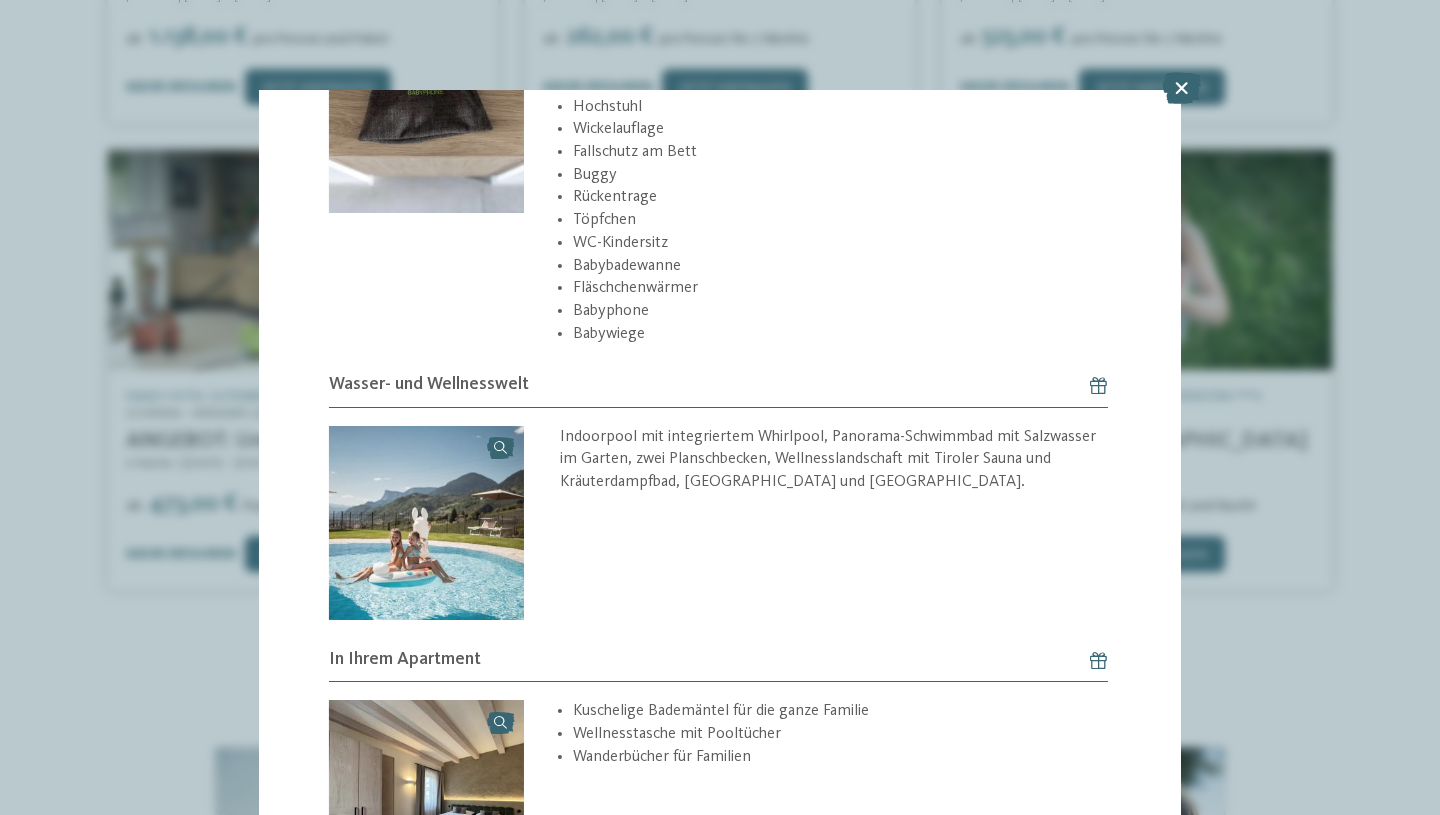 click on "Indoorpool mit integriertem Whirlpool, Panorama-Schwimmbad mit Salzwasser im Garten, zwei Planschbecken, Wellnesslandschaft mit Tiroler Sauna und Kräuterdampfbad, [GEOGRAPHIC_DATA] und [GEOGRAPHIC_DATA]." at bounding box center (834, 460) 